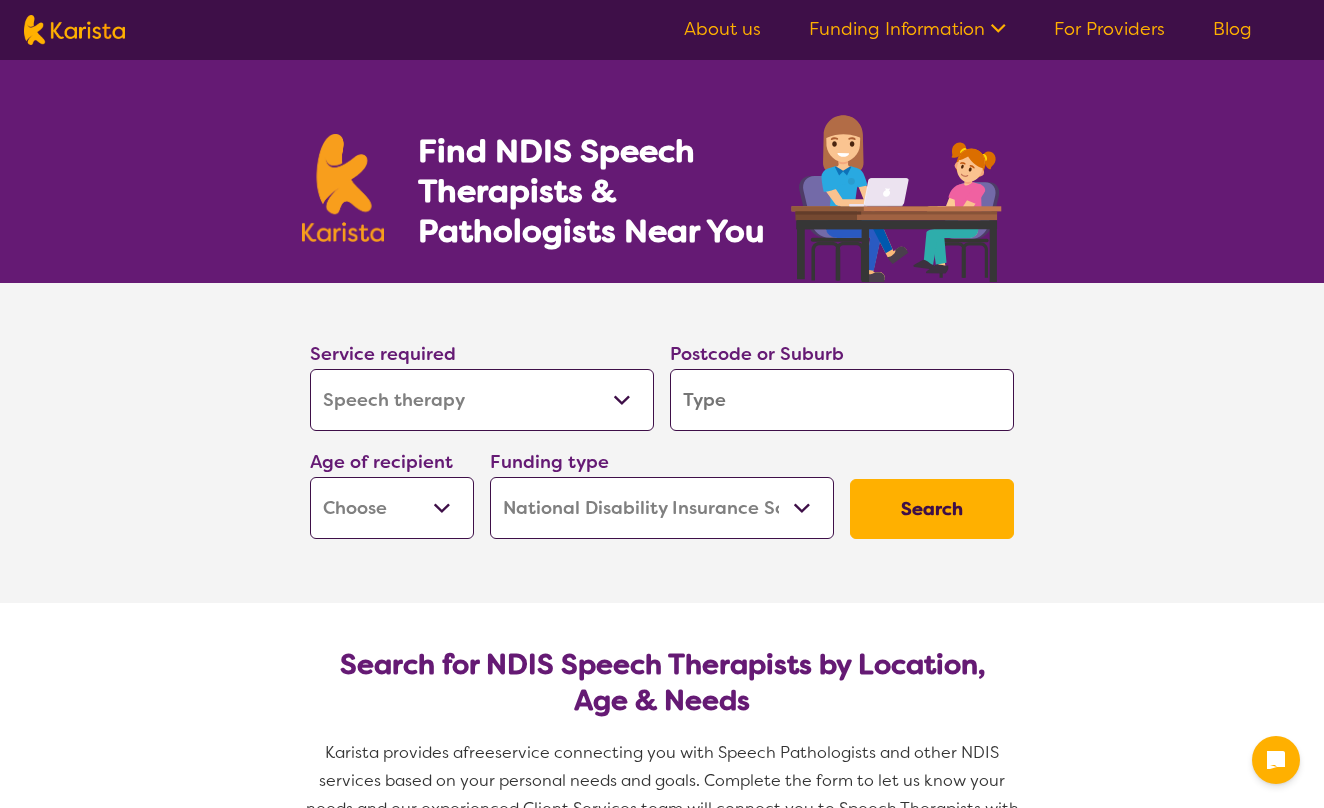 select on "Speech therapy" 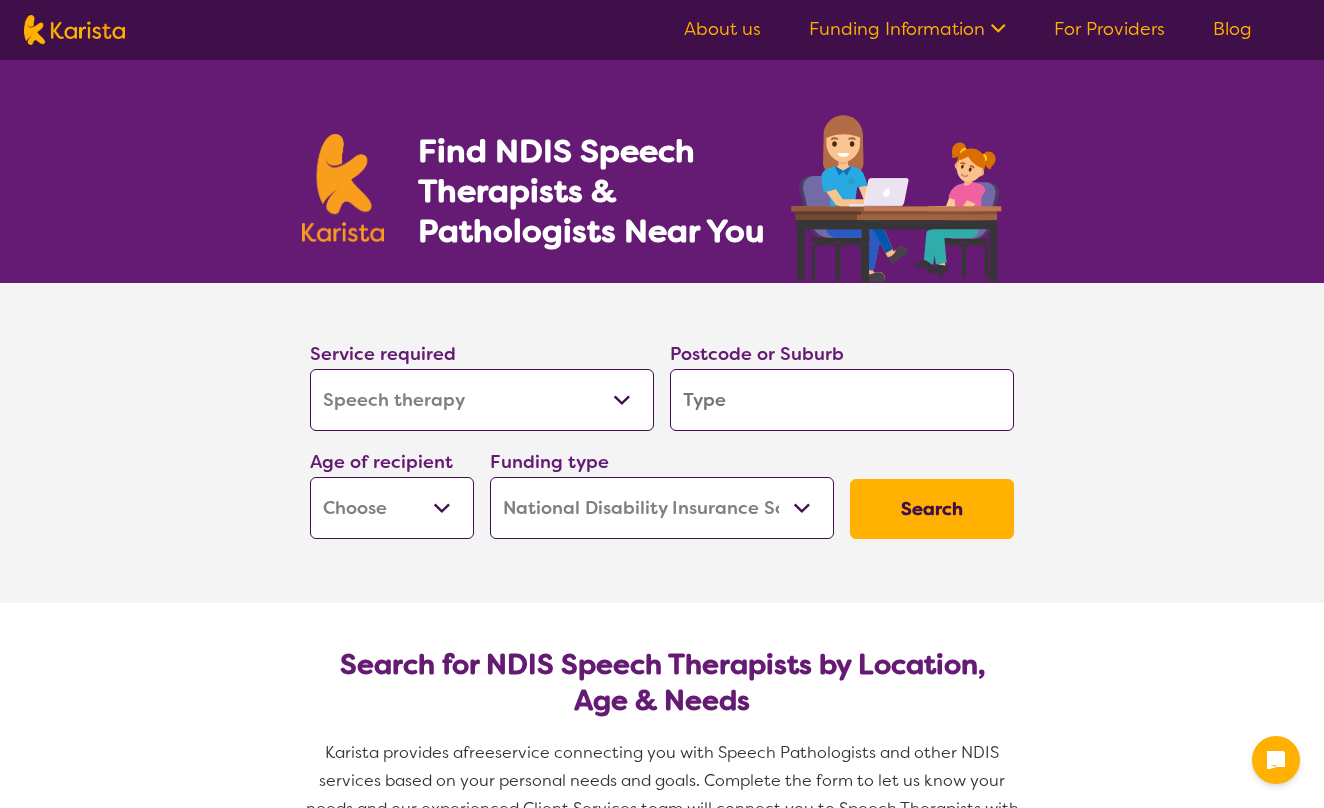 scroll, scrollTop: 0, scrollLeft: 0, axis: both 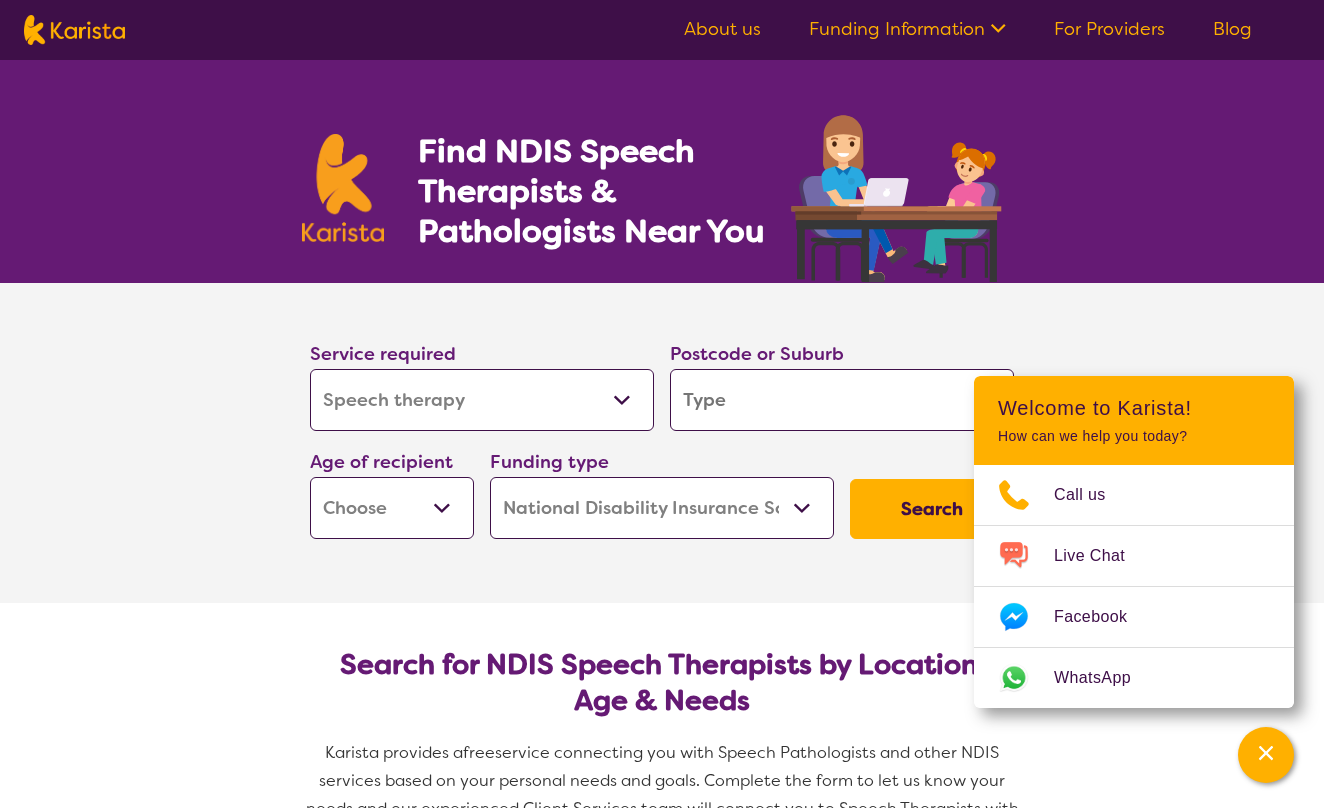 click at bounding box center [842, 400] 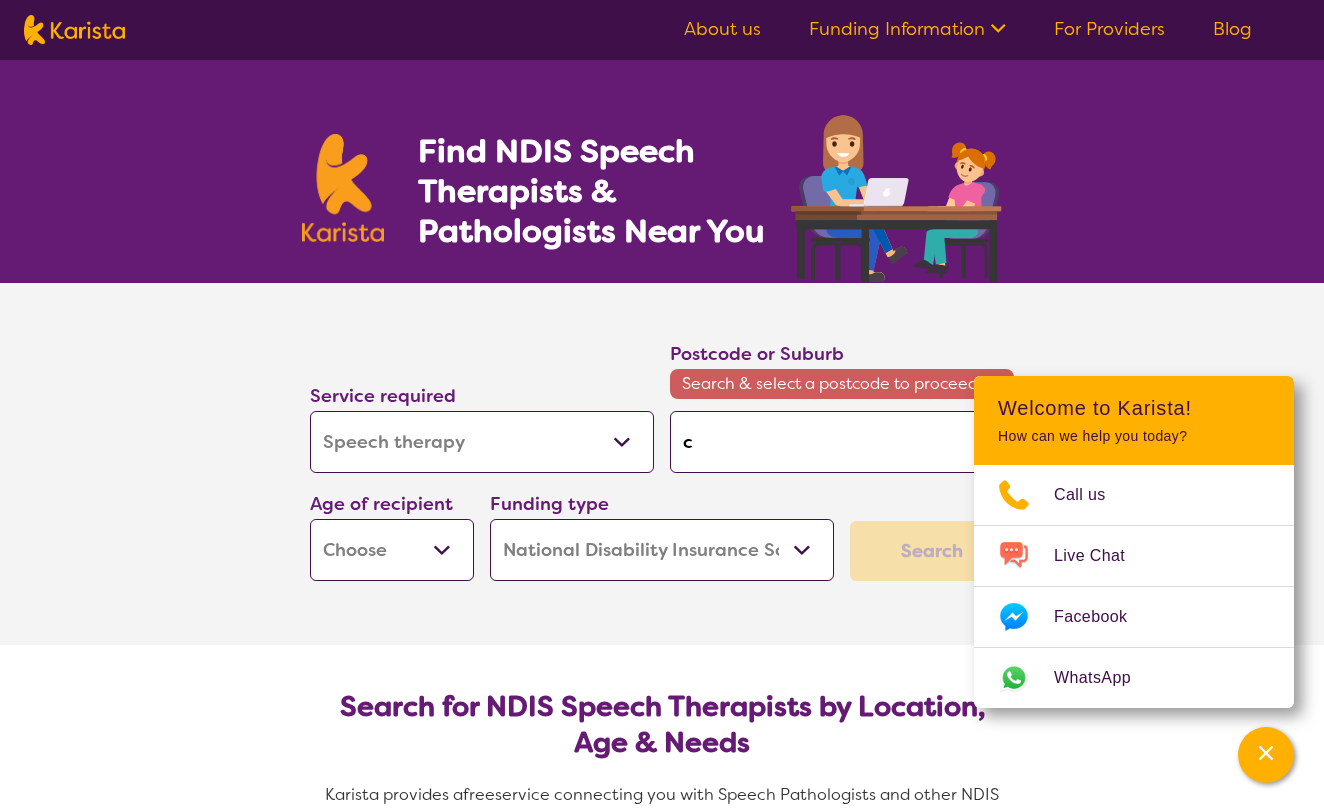 type on "ca" 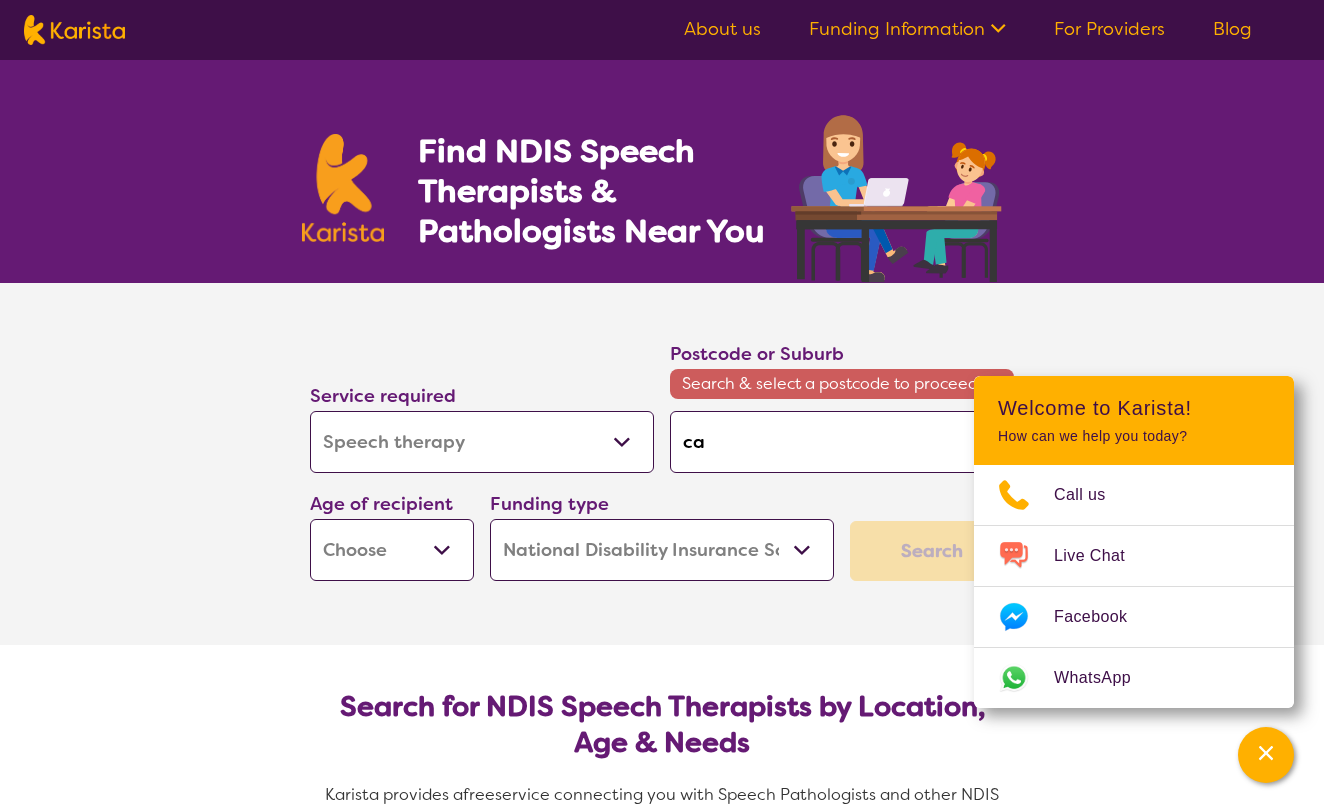 type on "[PLACE]" 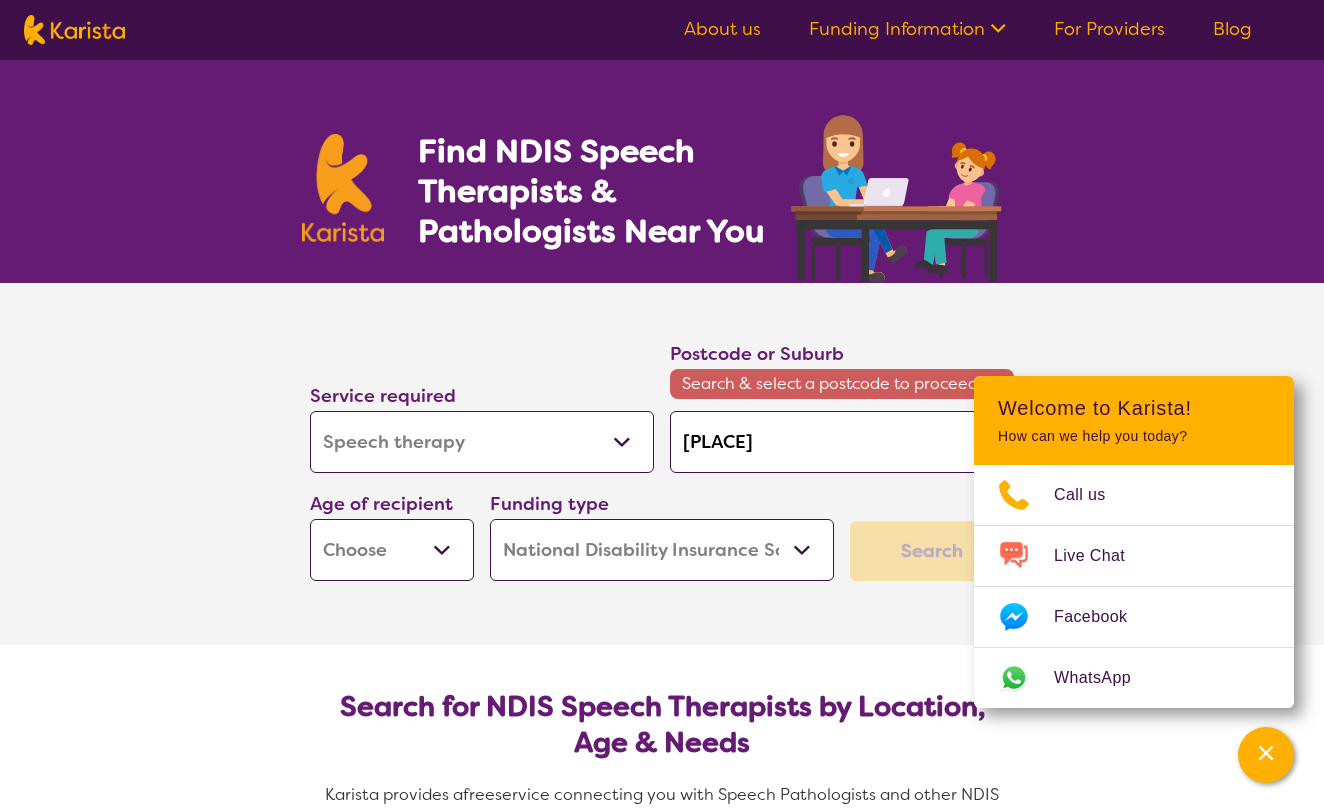 type on "[PLACE]" 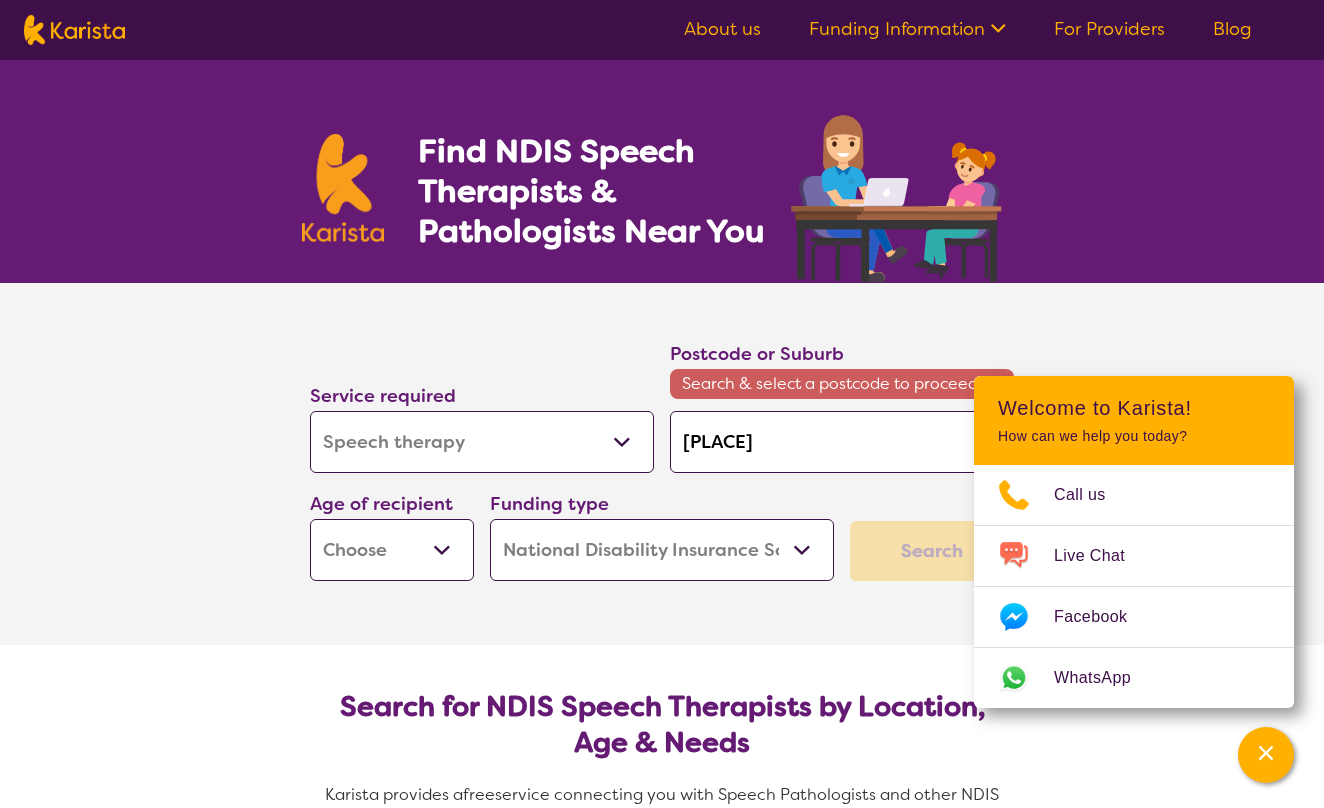type on "[PLACE]" 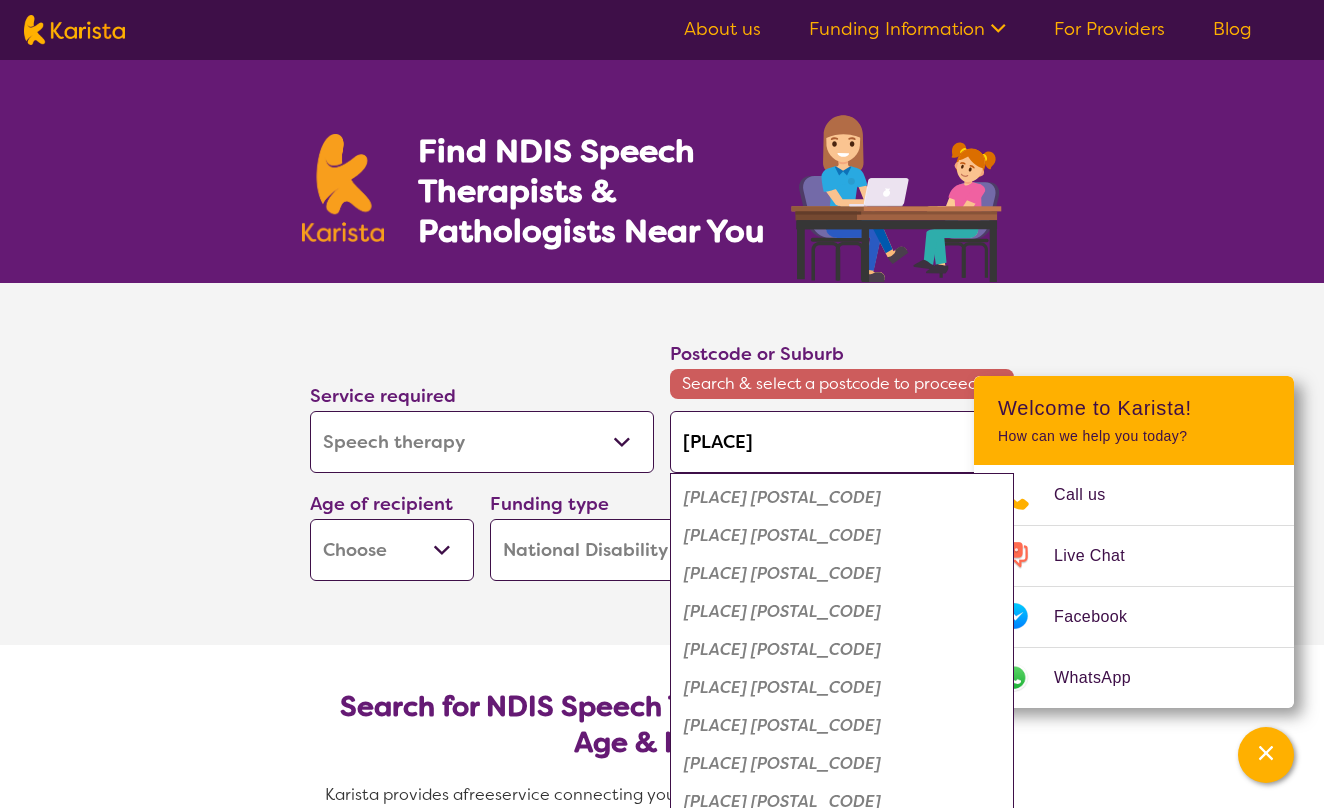 type on "[PLACE]" 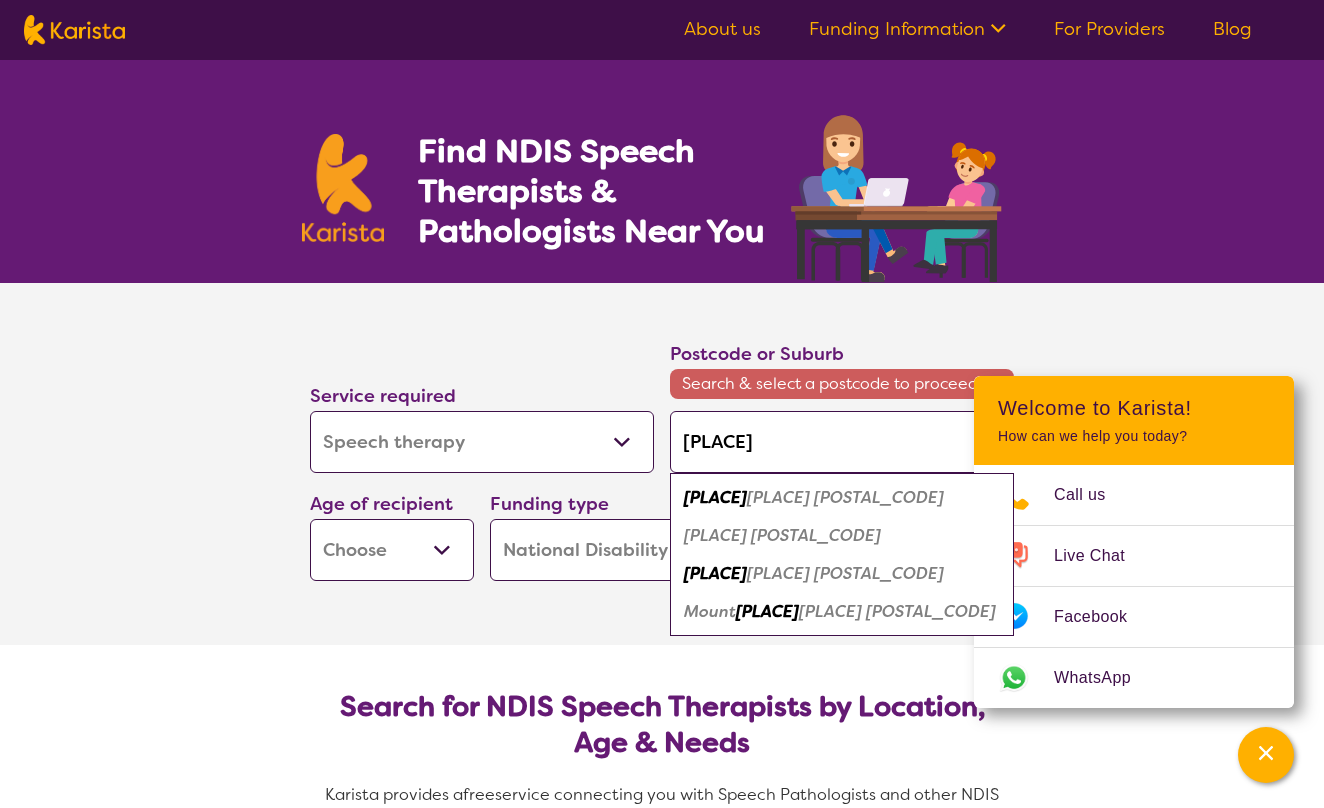 type on "[PLACE]" 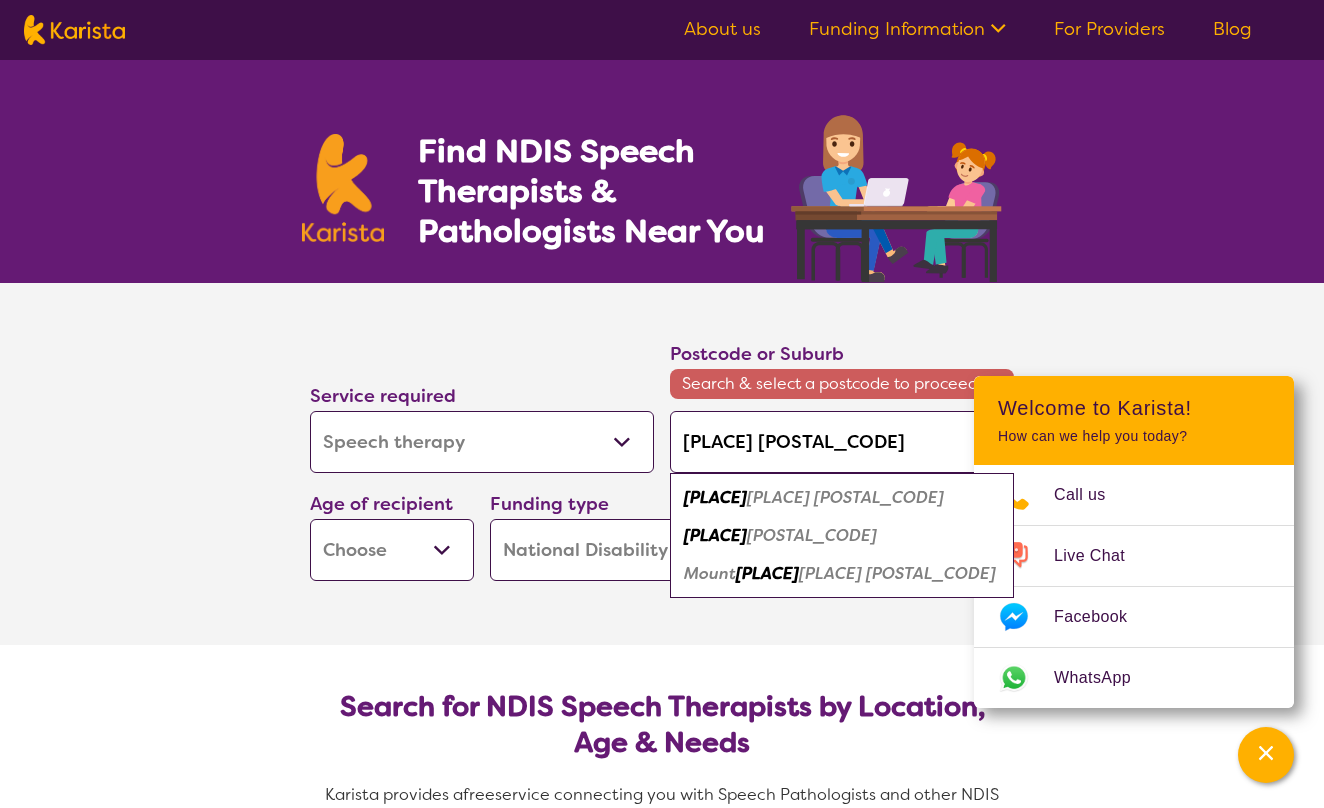 type on "[PLACE] [POSTAL_CODE]" 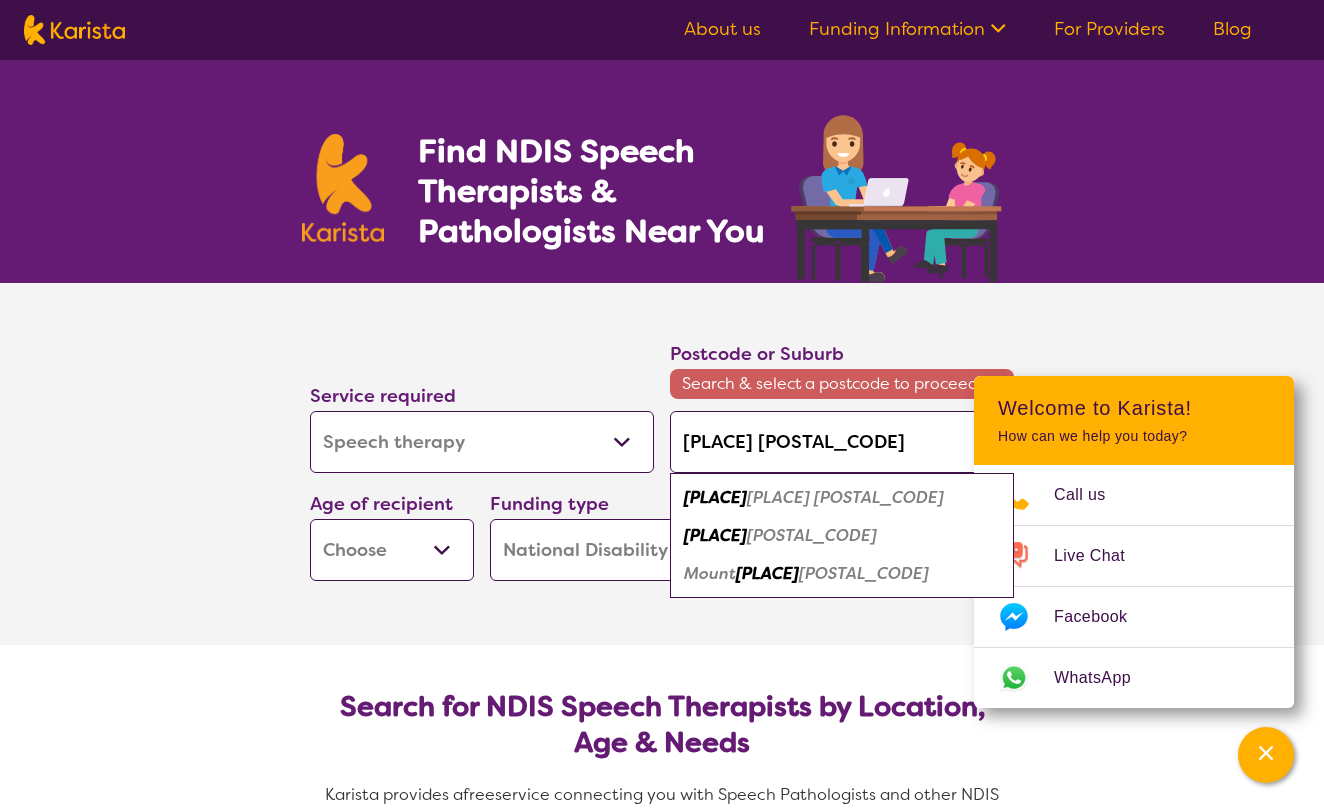 type on "[PLACE] [POSTAL_CODE]" 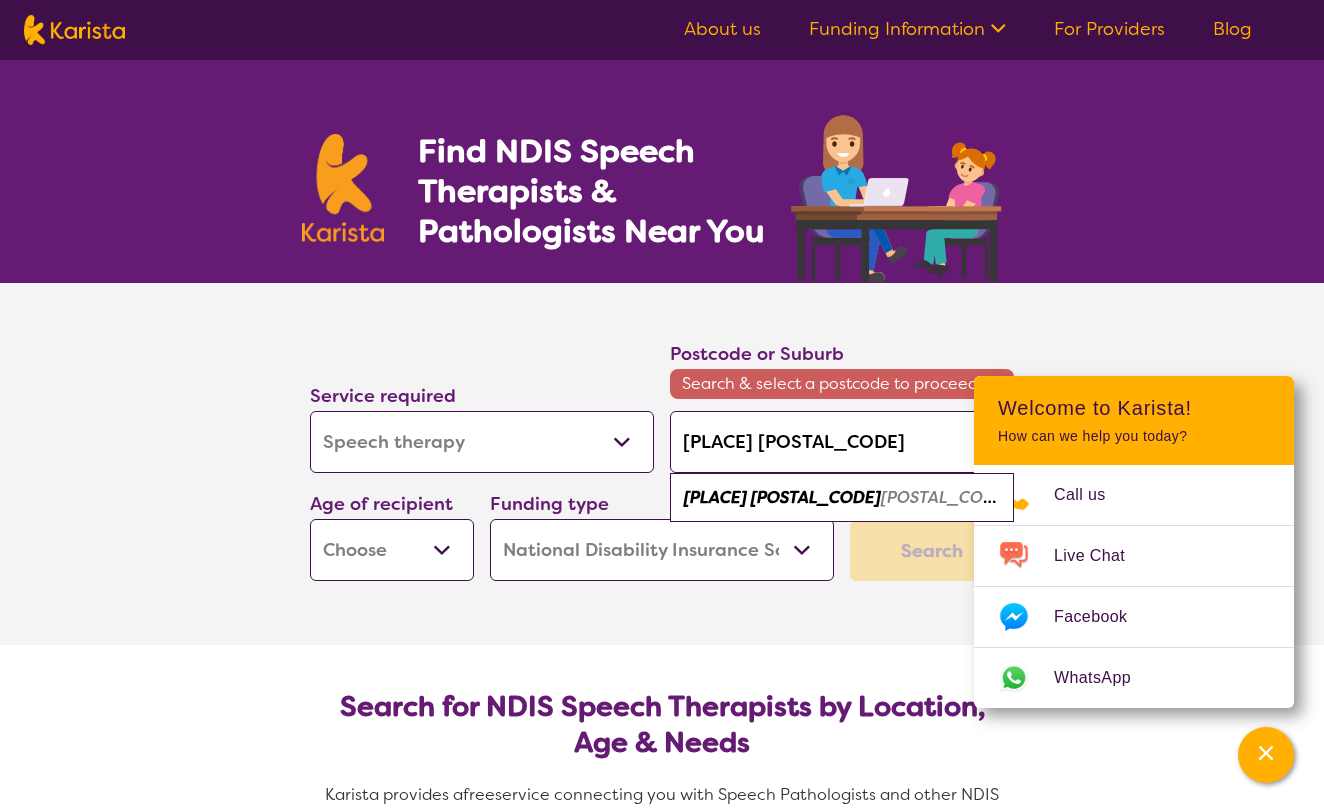 type on "[PLACE] [POSTAL_CODE]" 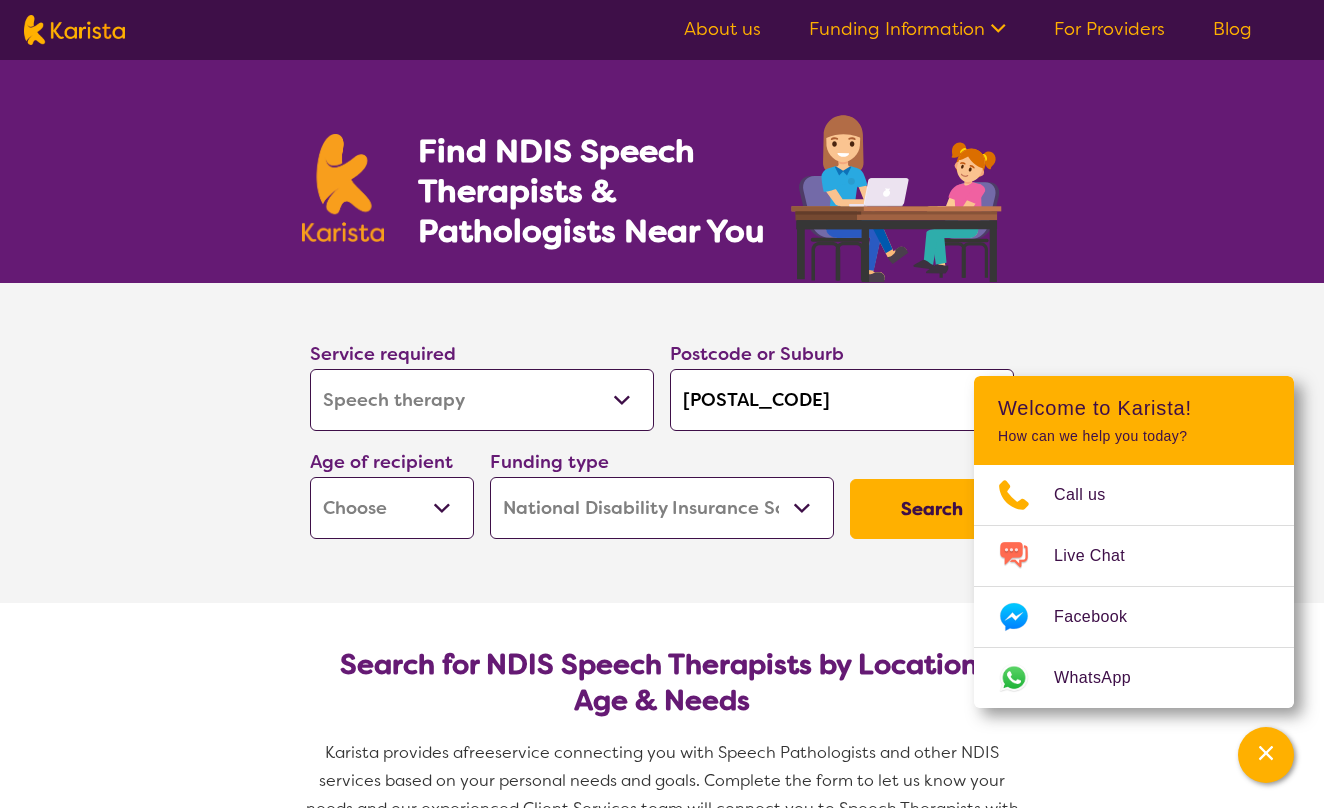 select on "CH" 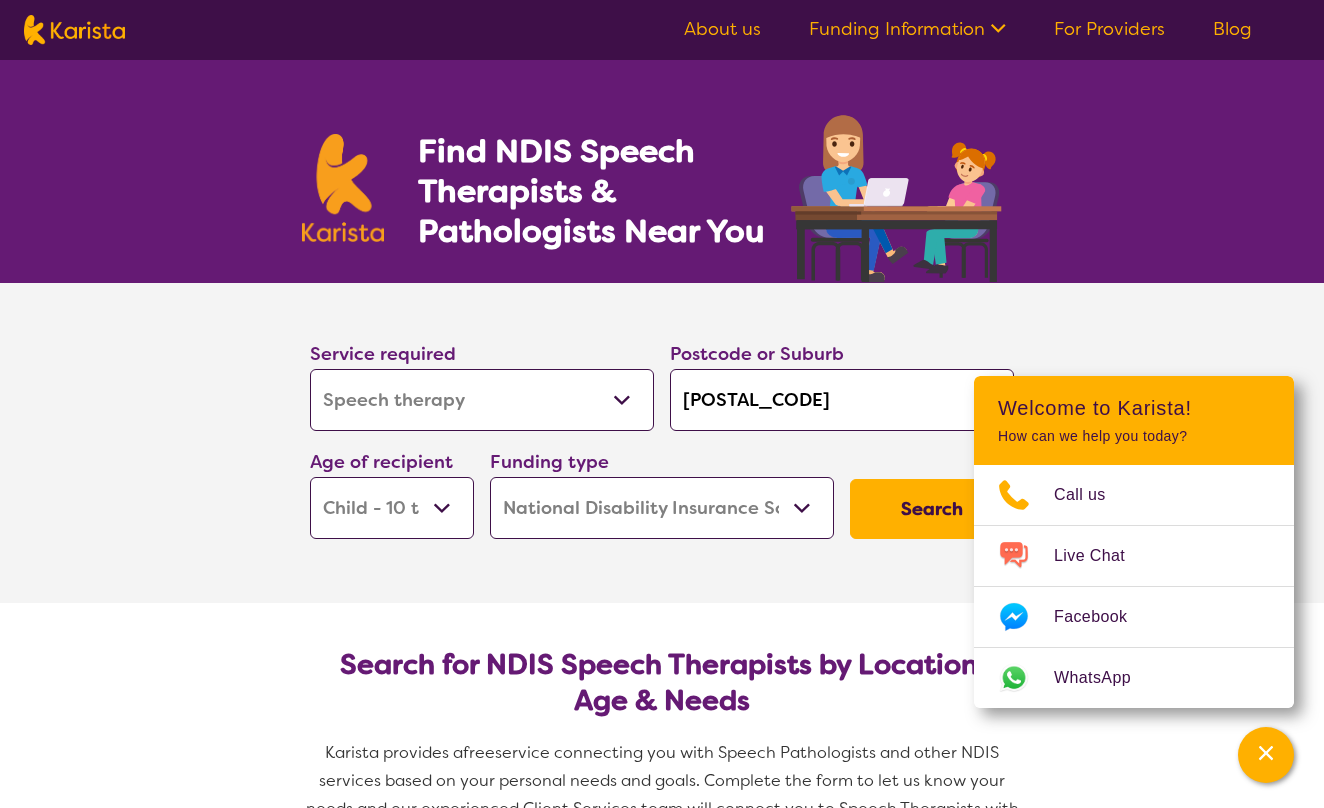 select on "CH" 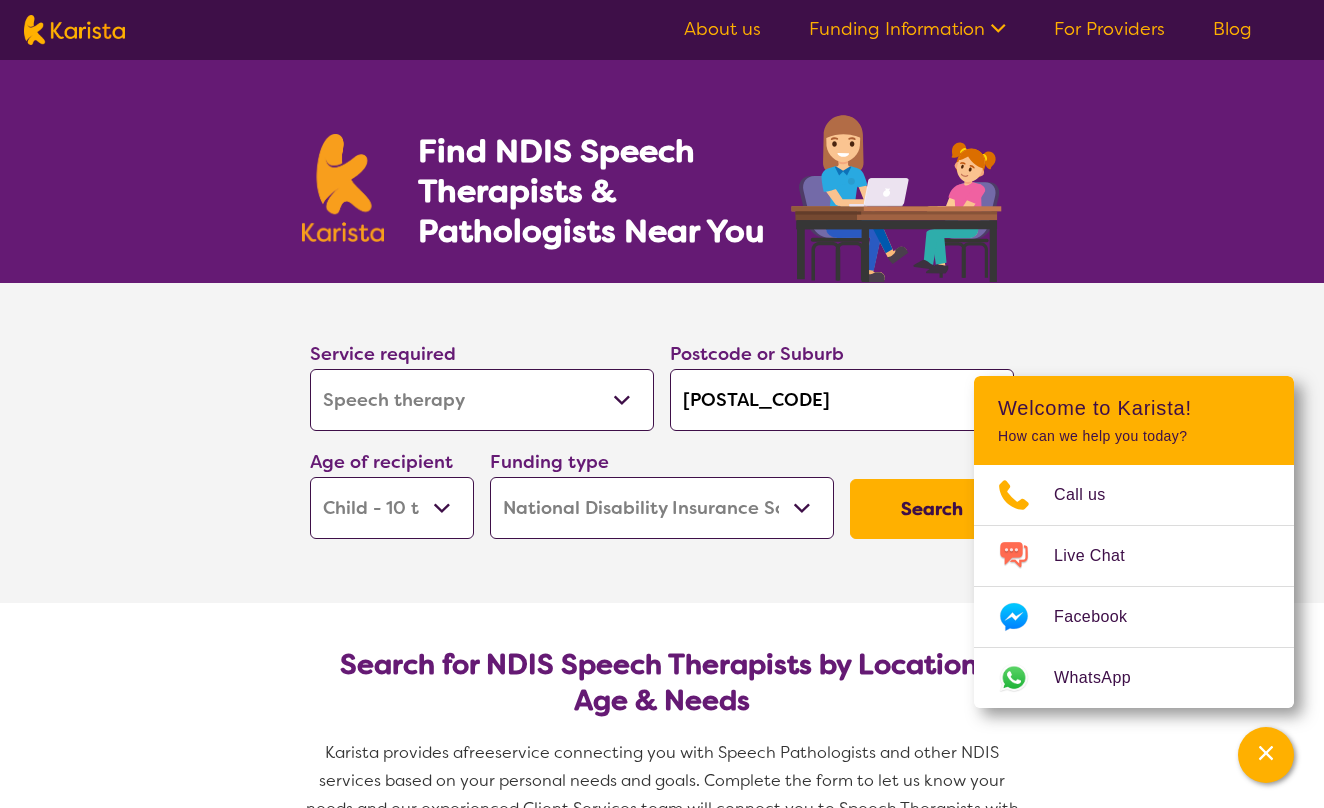 click on "Search" at bounding box center (932, 509) 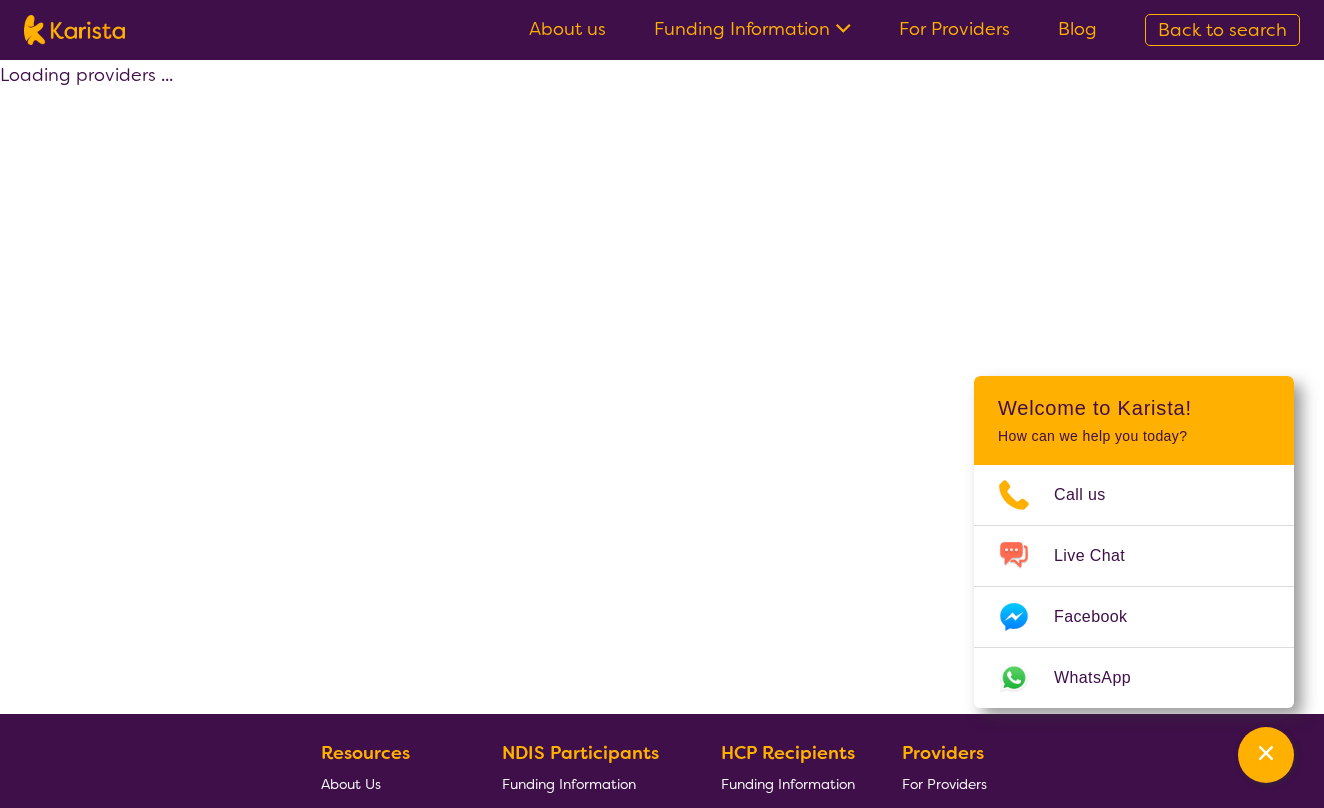 select on "by_score" 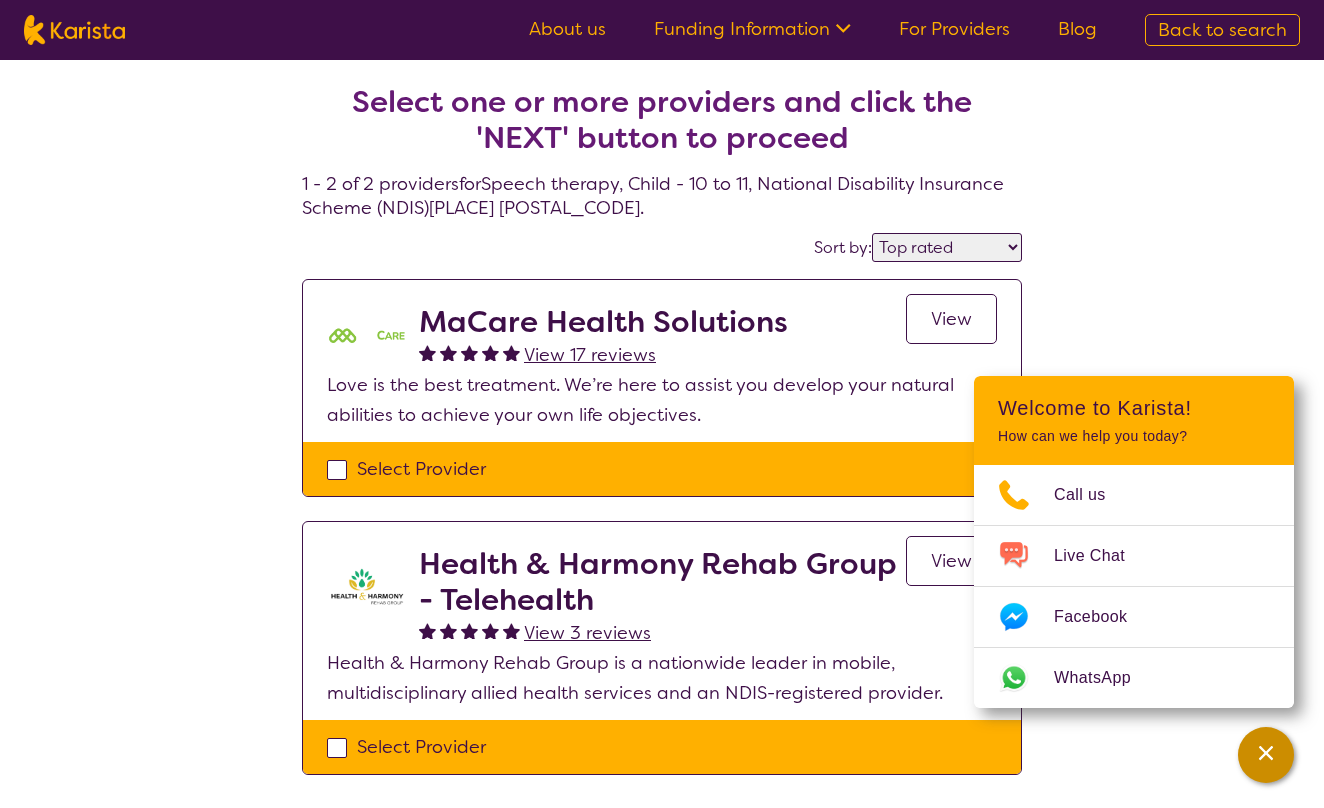 click 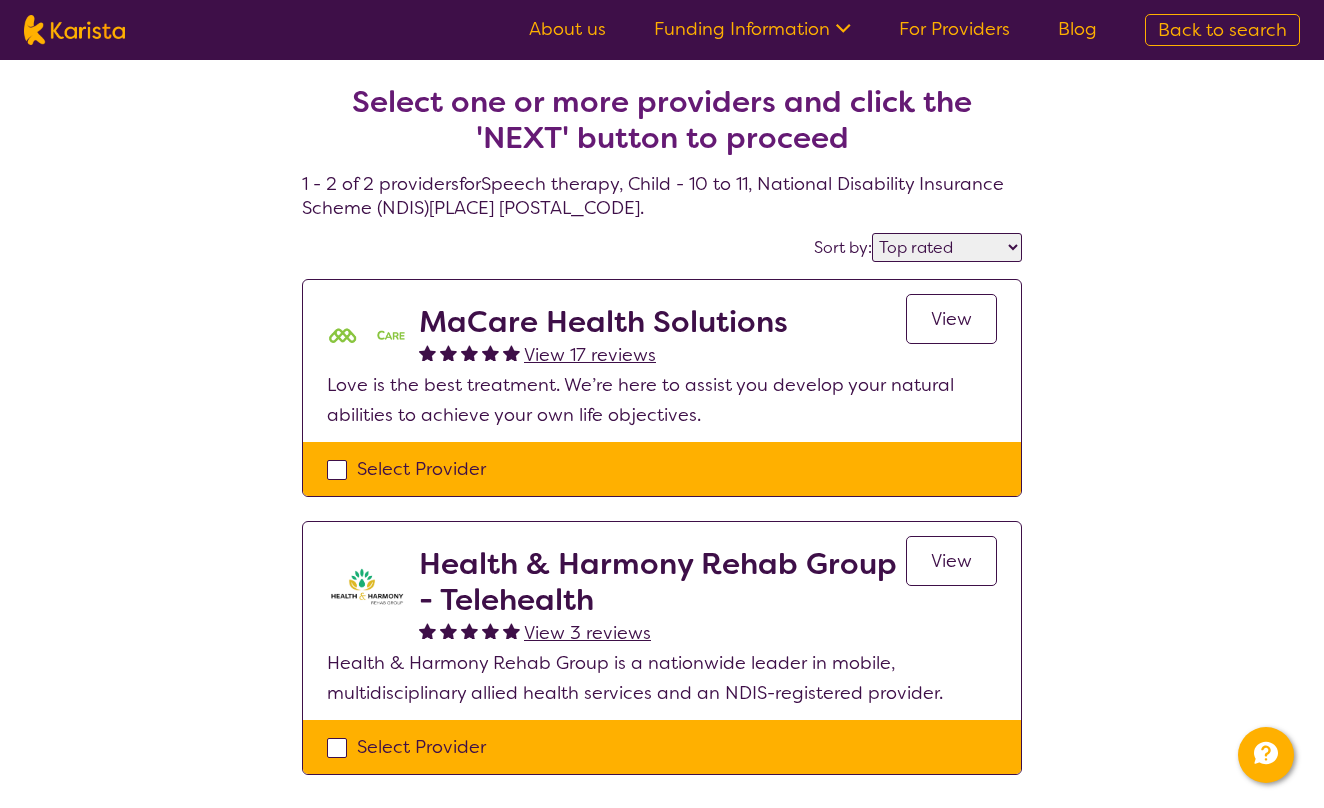 scroll, scrollTop: 0, scrollLeft: 0, axis: both 